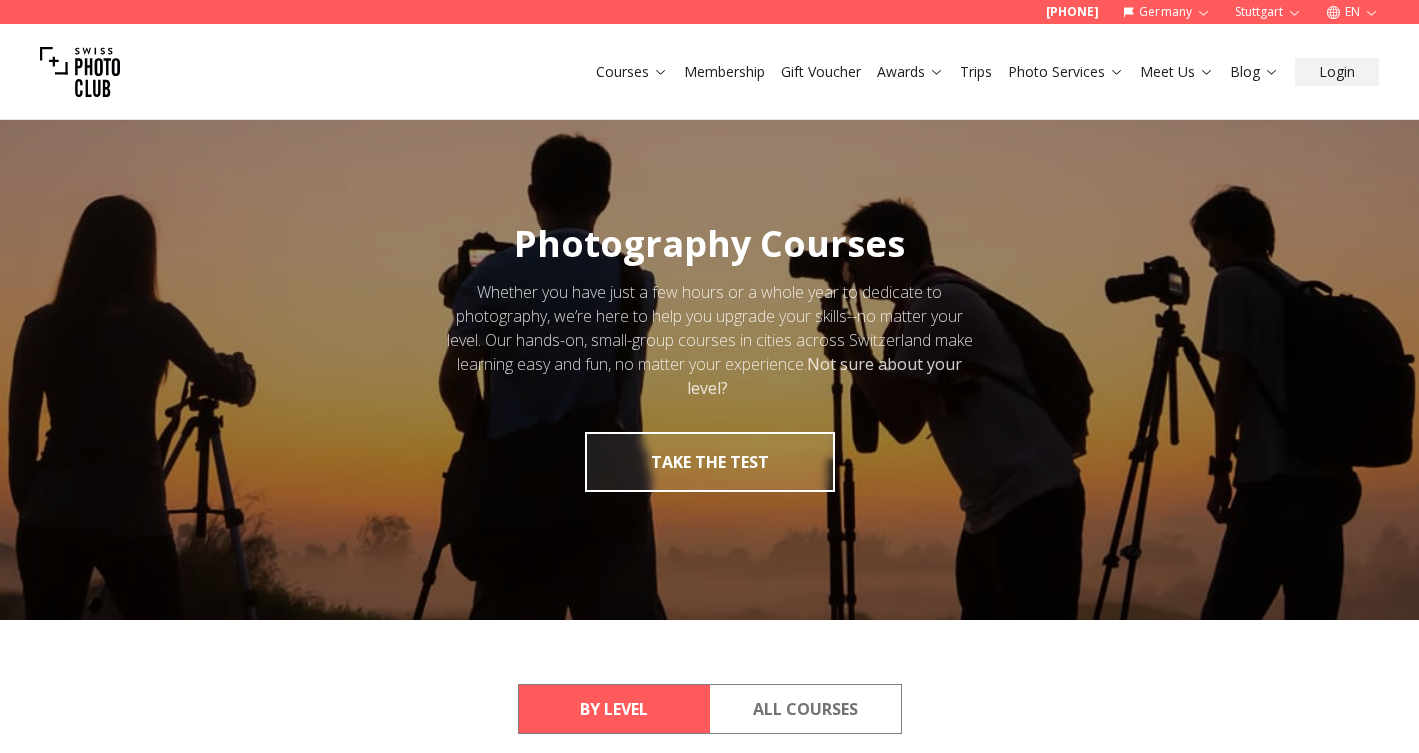 scroll, scrollTop: 0, scrollLeft: 0, axis: both 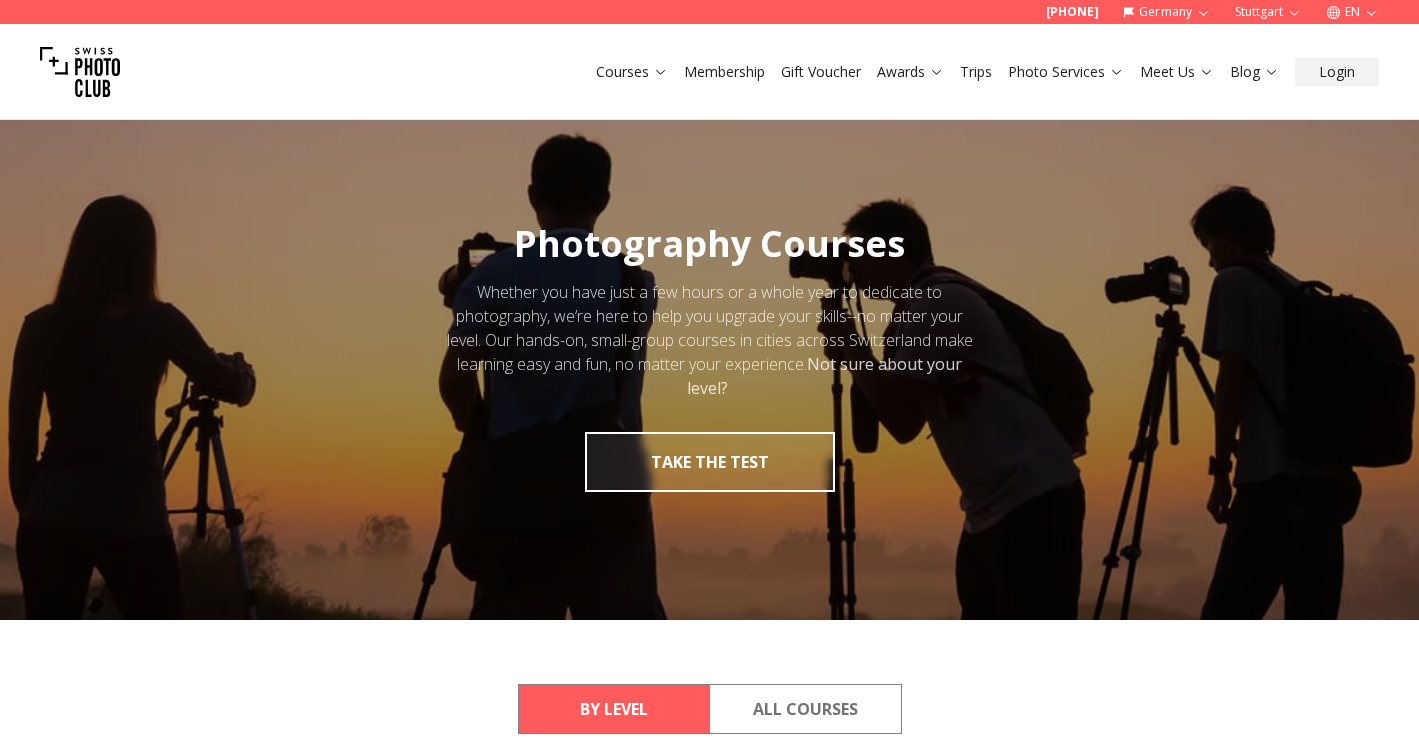click on "Germany" at bounding box center (1166, 12) 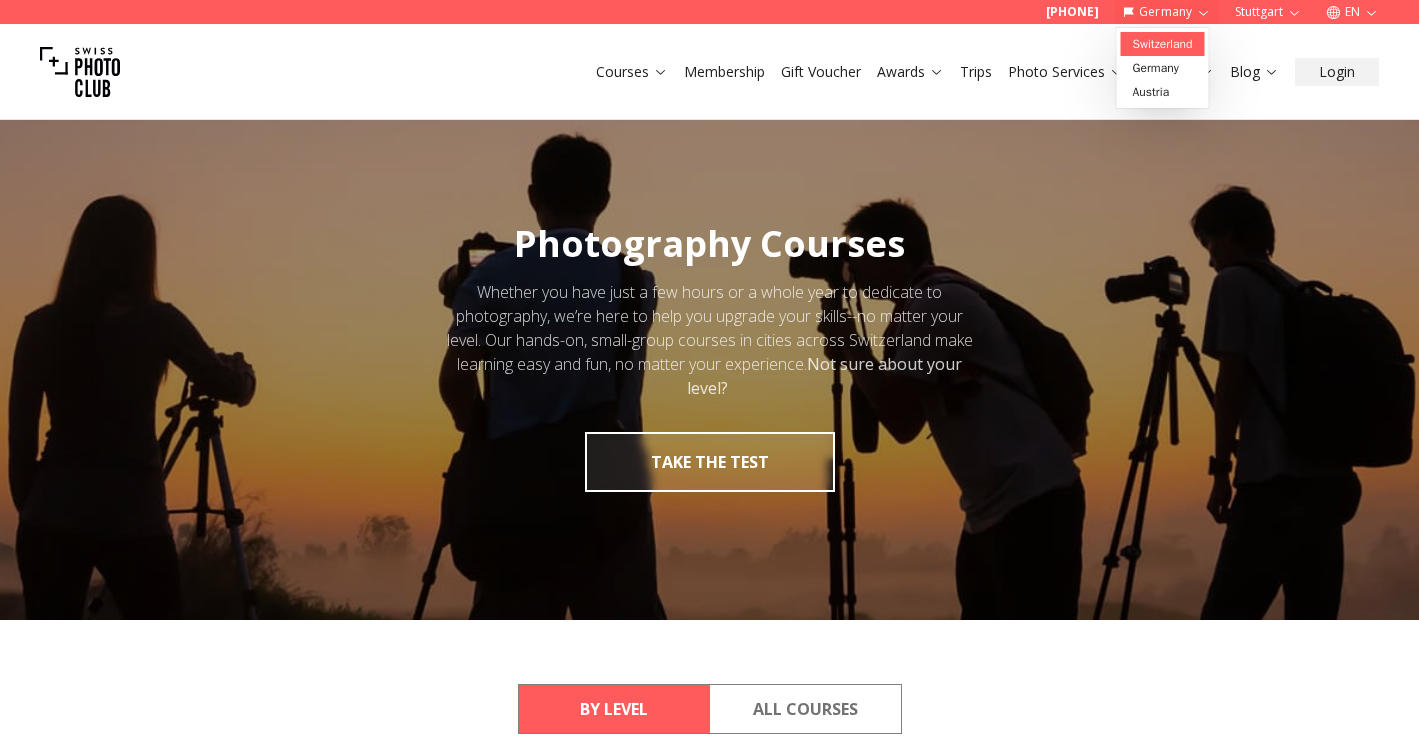 click on "Switzerland" at bounding box center (1163, 44) 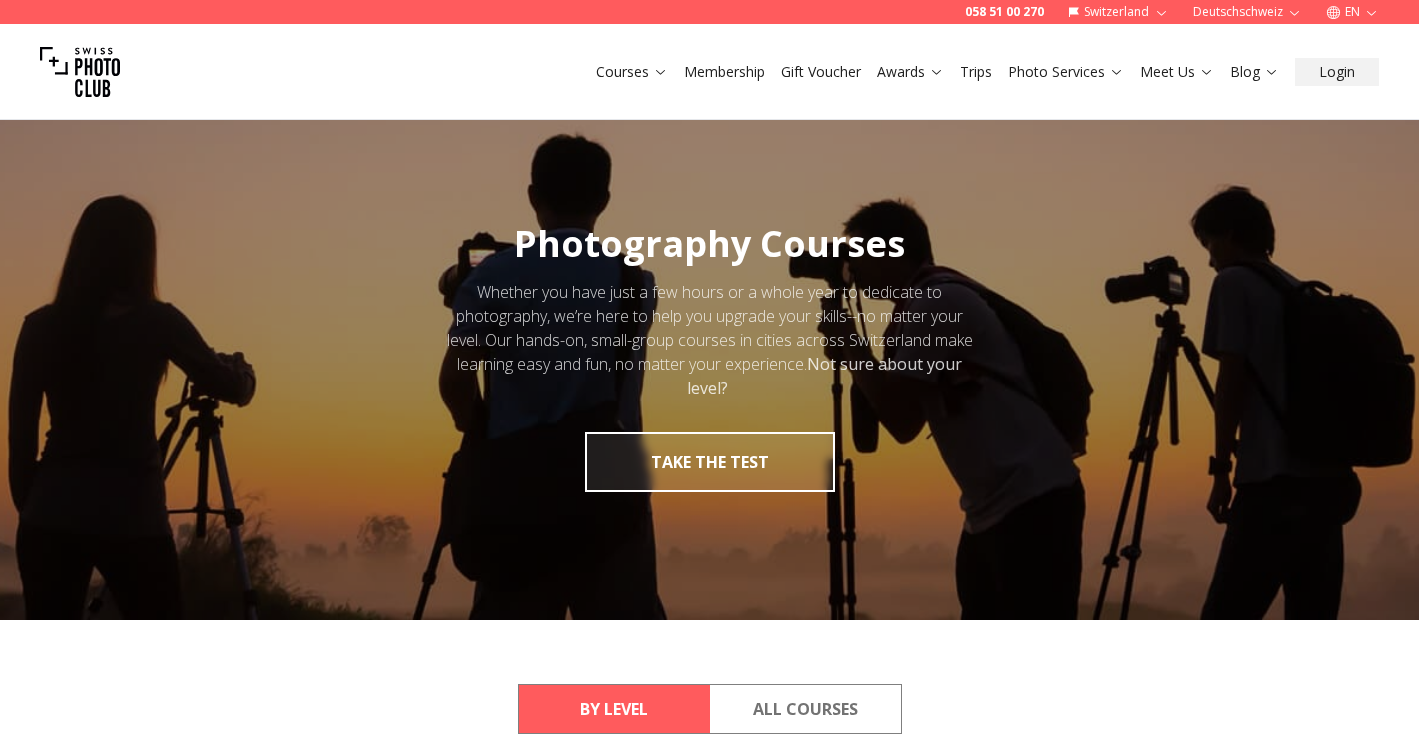 scroll, scrollTop: 0, scrollLeft: 0, axis: both 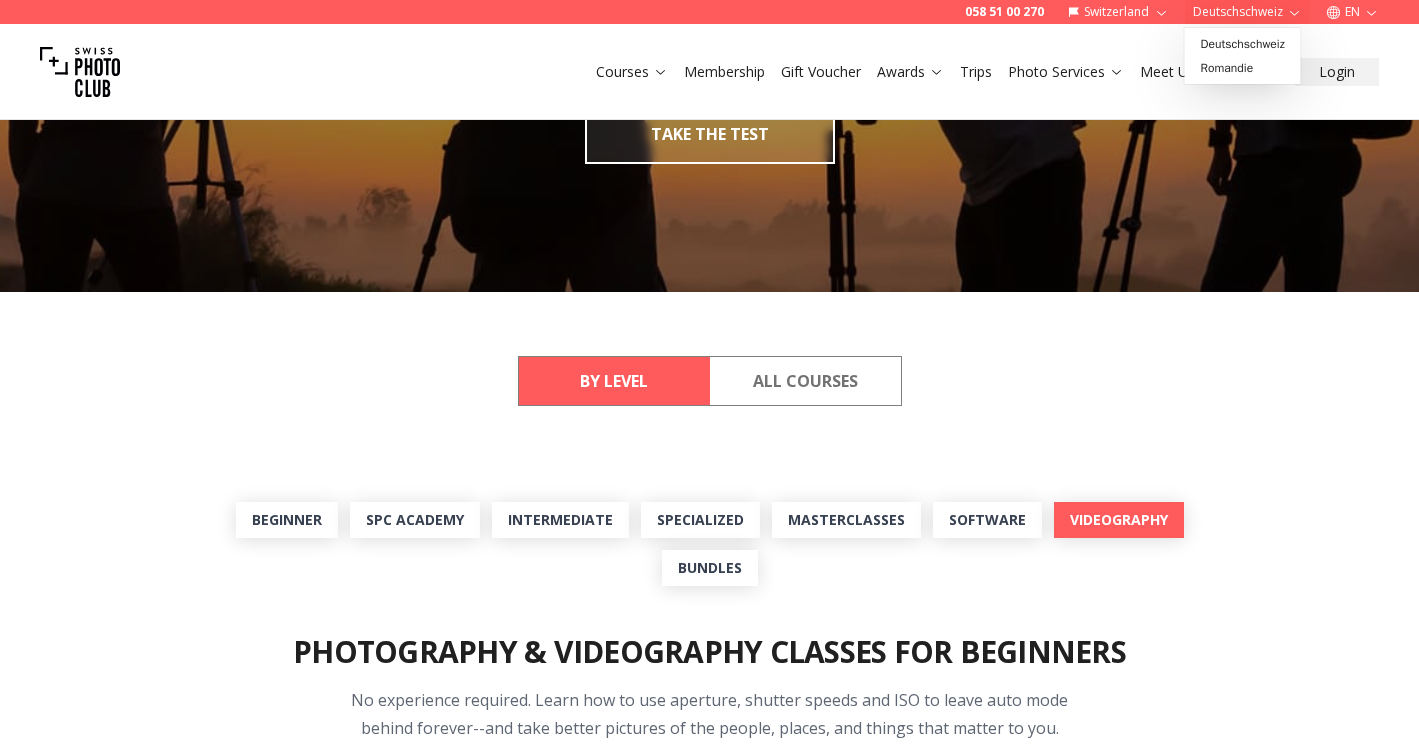 click on "Videography" at bounding box center [1119, 520] 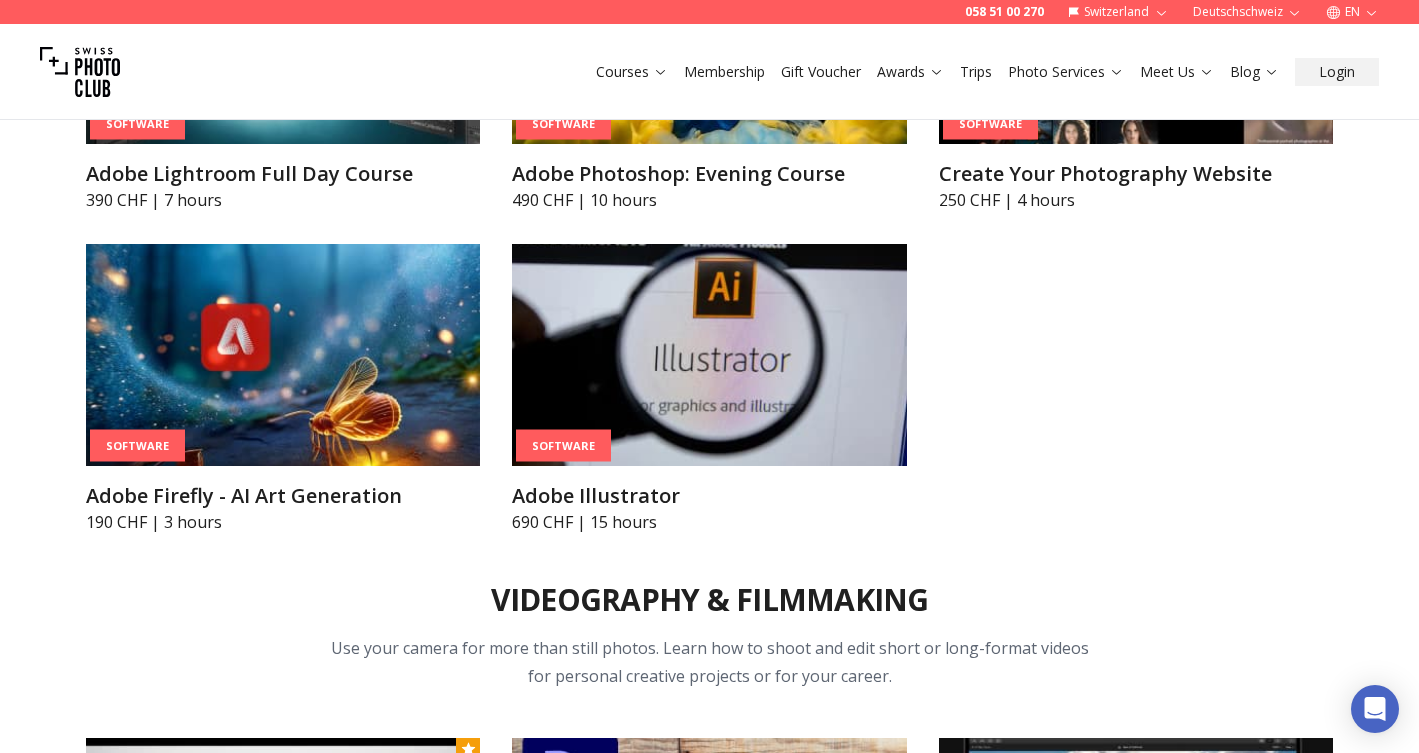 scroll, scrollTop: 7100, scrollLeft: 0, axis: vertical 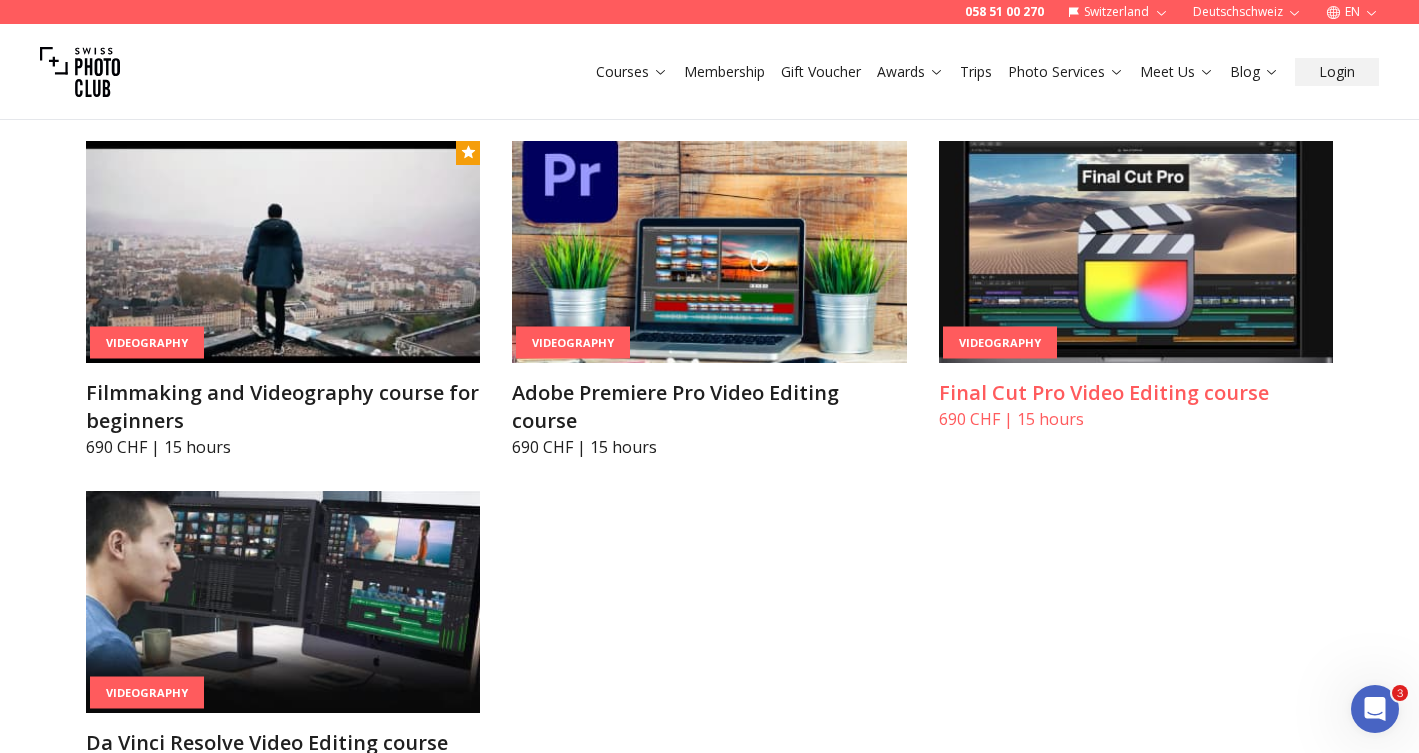 click at bounding box center [1136, 252] 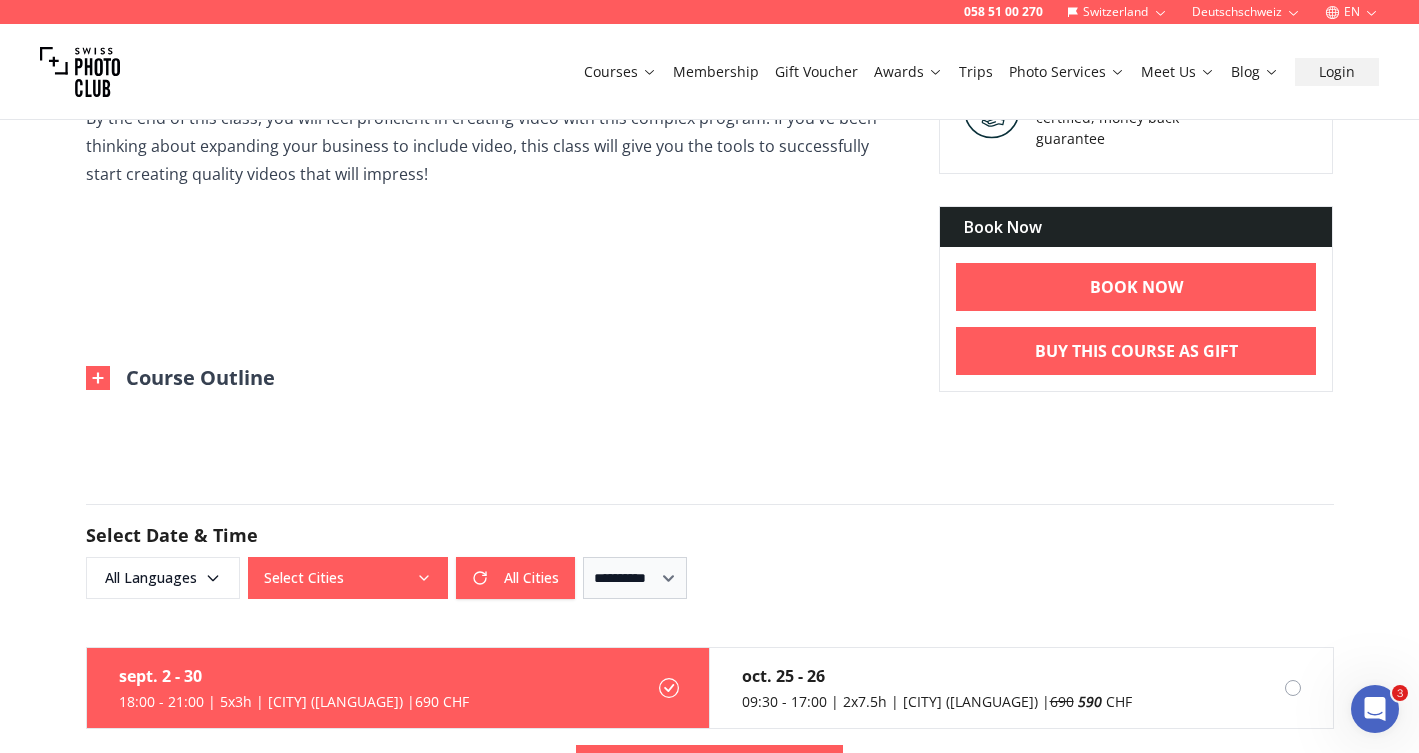 scroll, scrollTop: 1355, scrollLeft: 0, axis: vertical 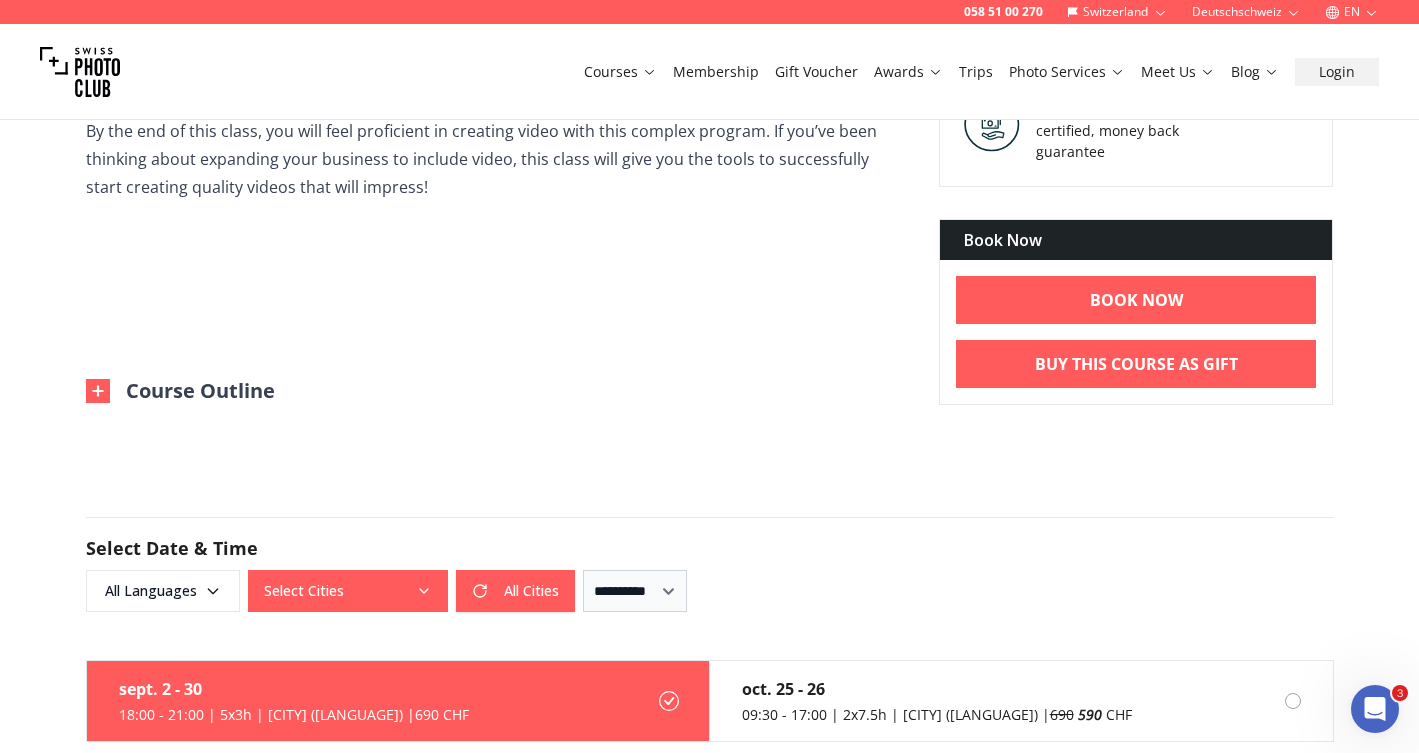 click at bounding box center [98, 391] 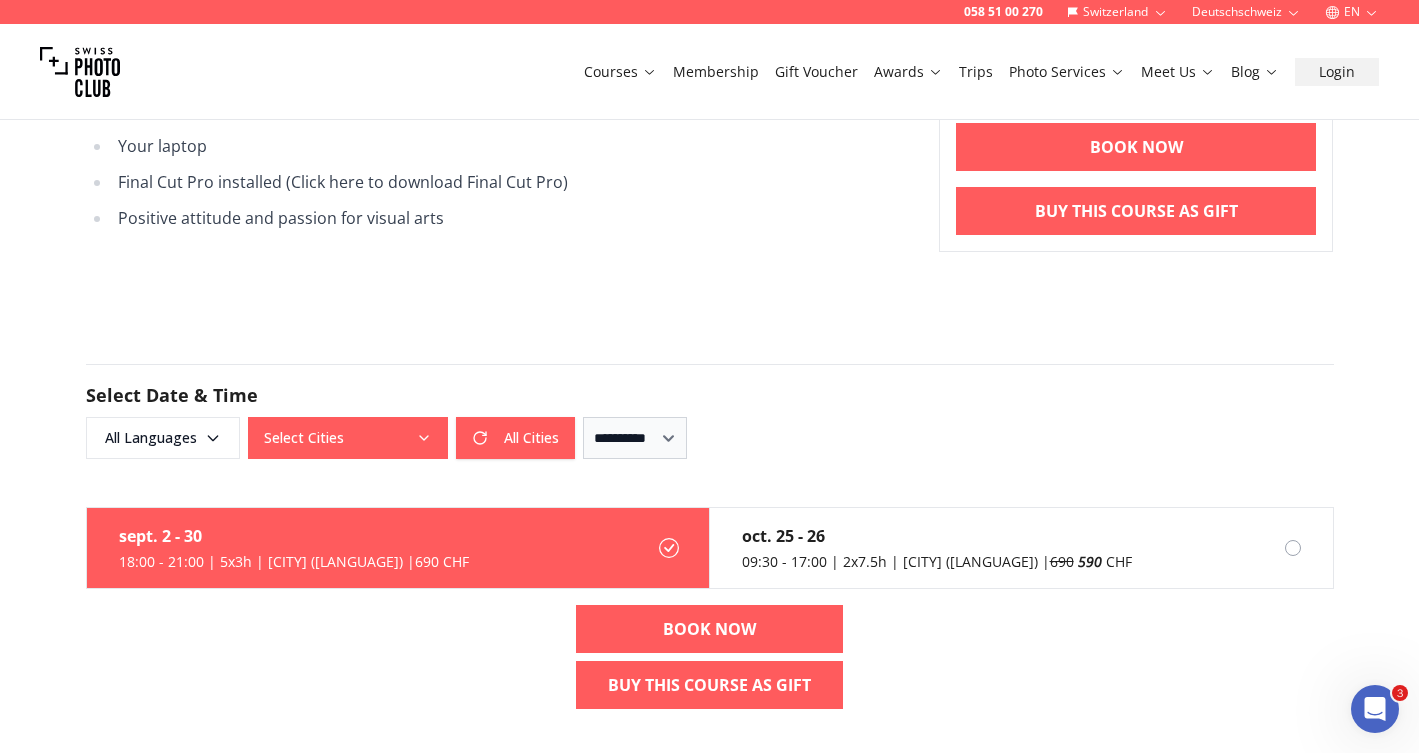 scroll, scrollTop: 2183, scrollLeft: 0, axis: vertical 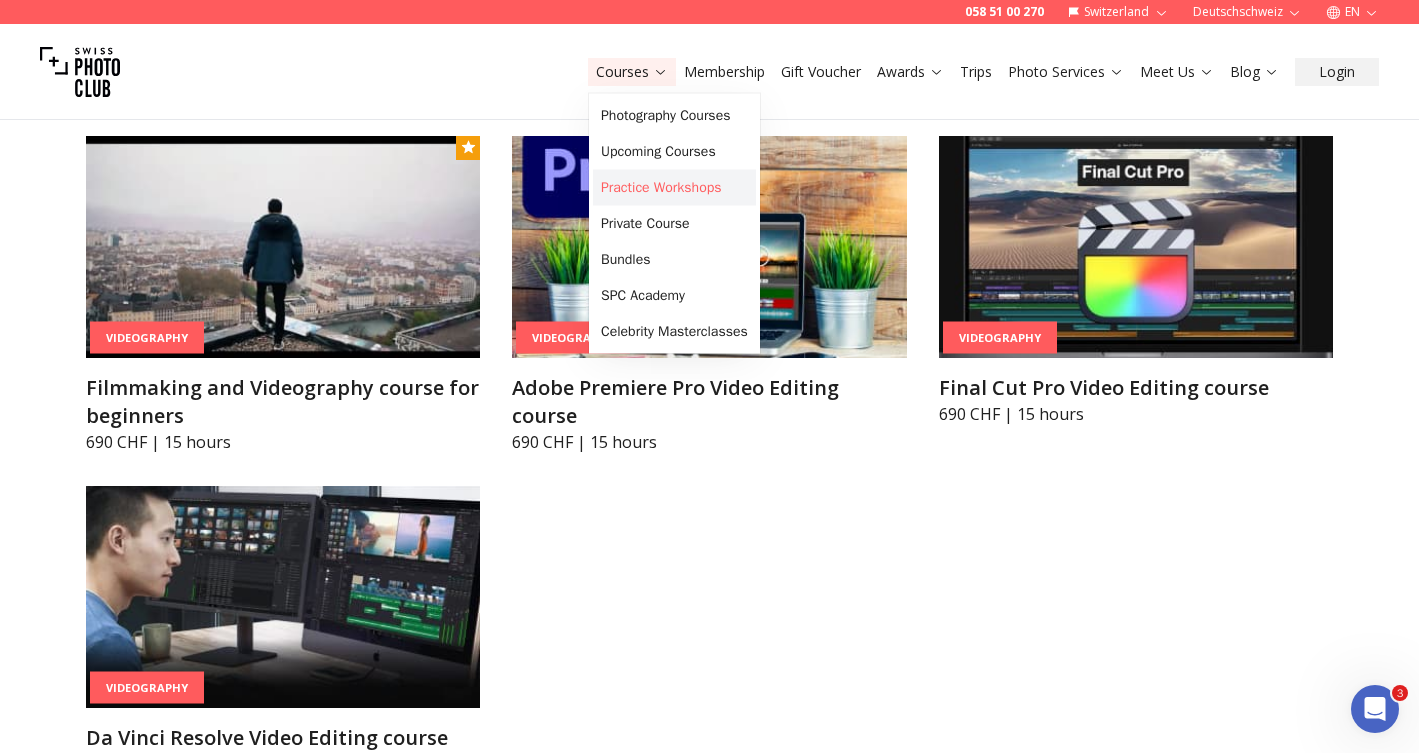 click on "Practice Workshops" at bounding box center [674, 188] 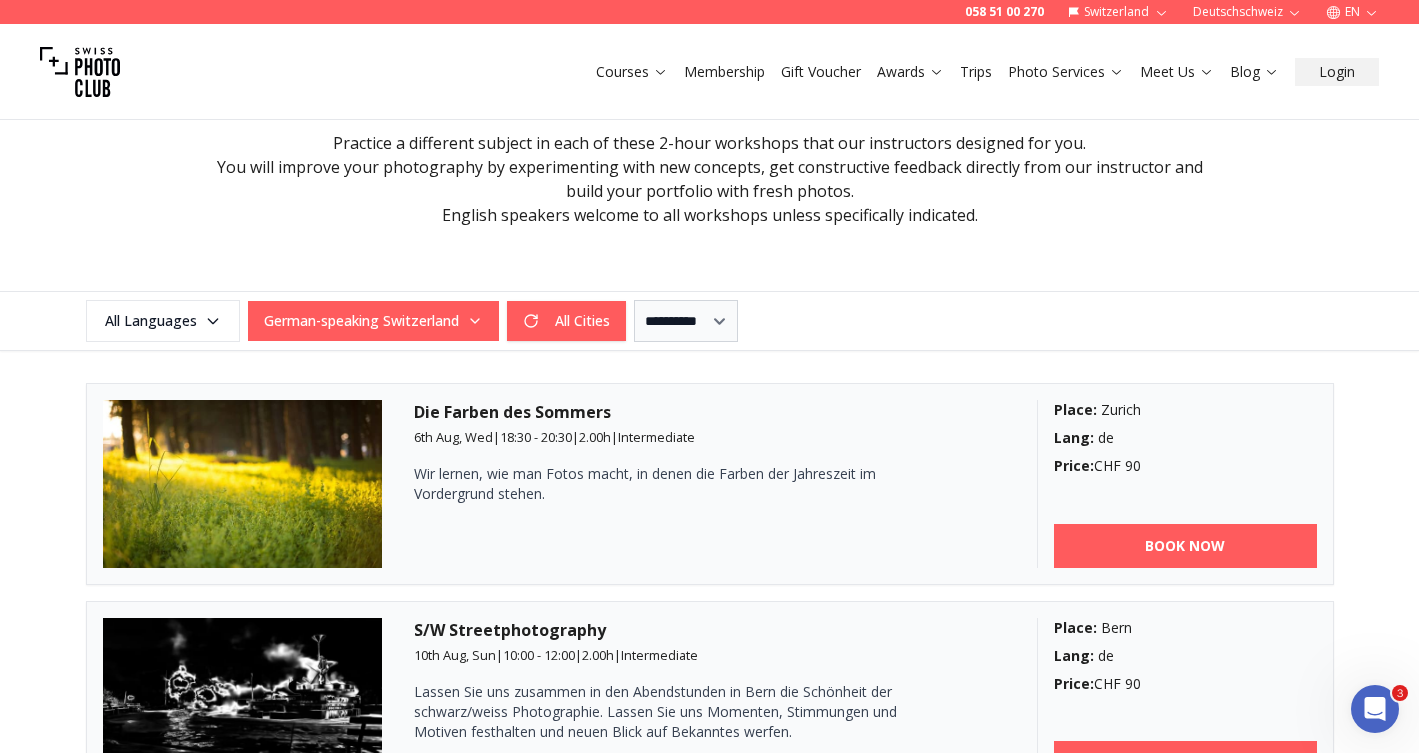scroll, scrollTop: 399, scrollLeft: 0, axis: vertical 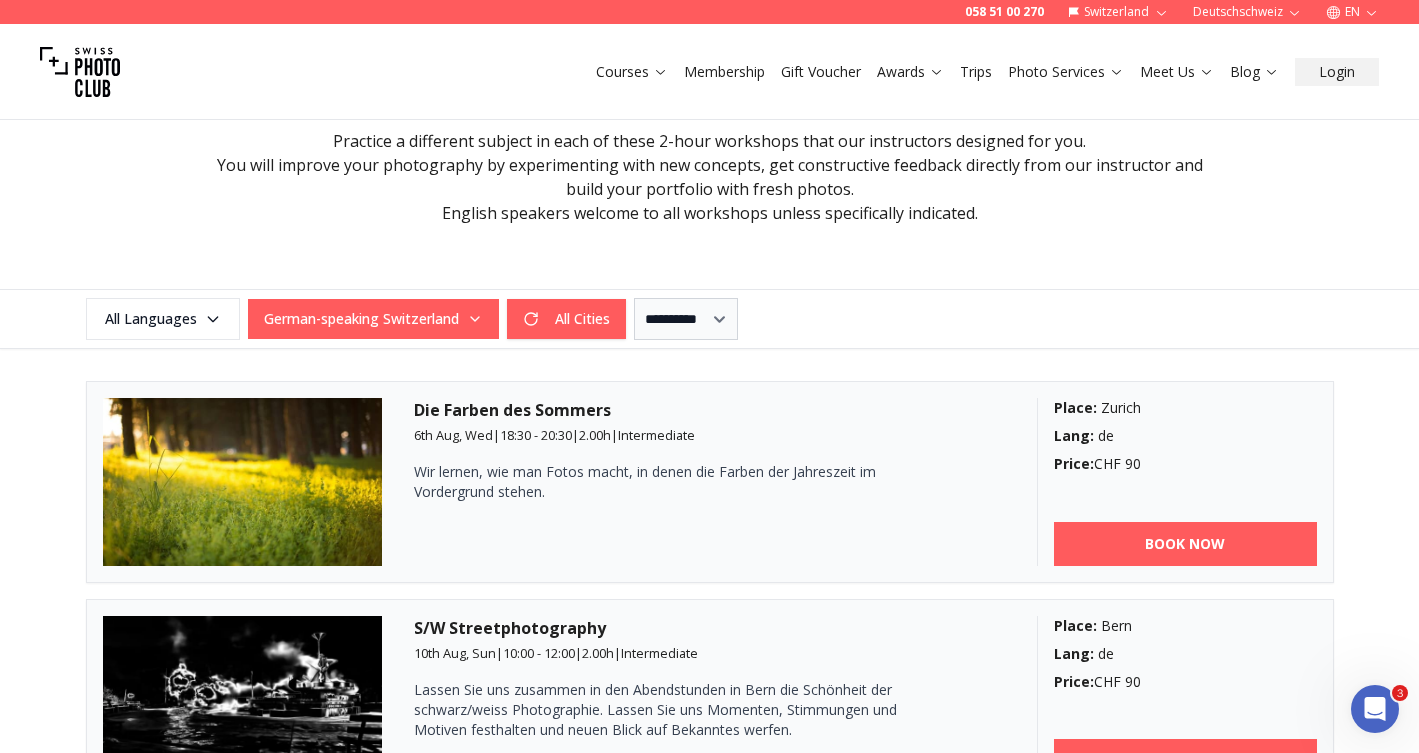 click on "German-speaking Switzerland" at bounding box center [373, 319] 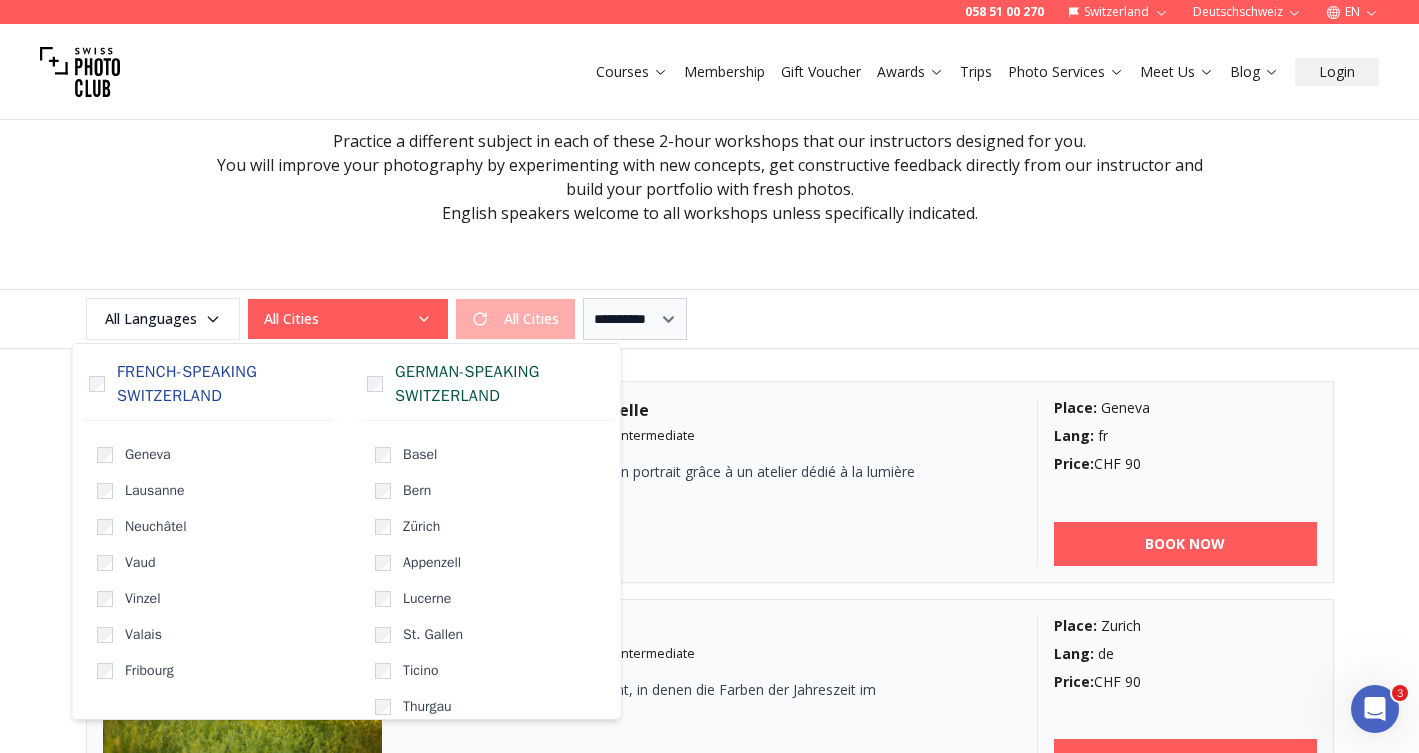 click on "**********" at bounding box center [710, 319] 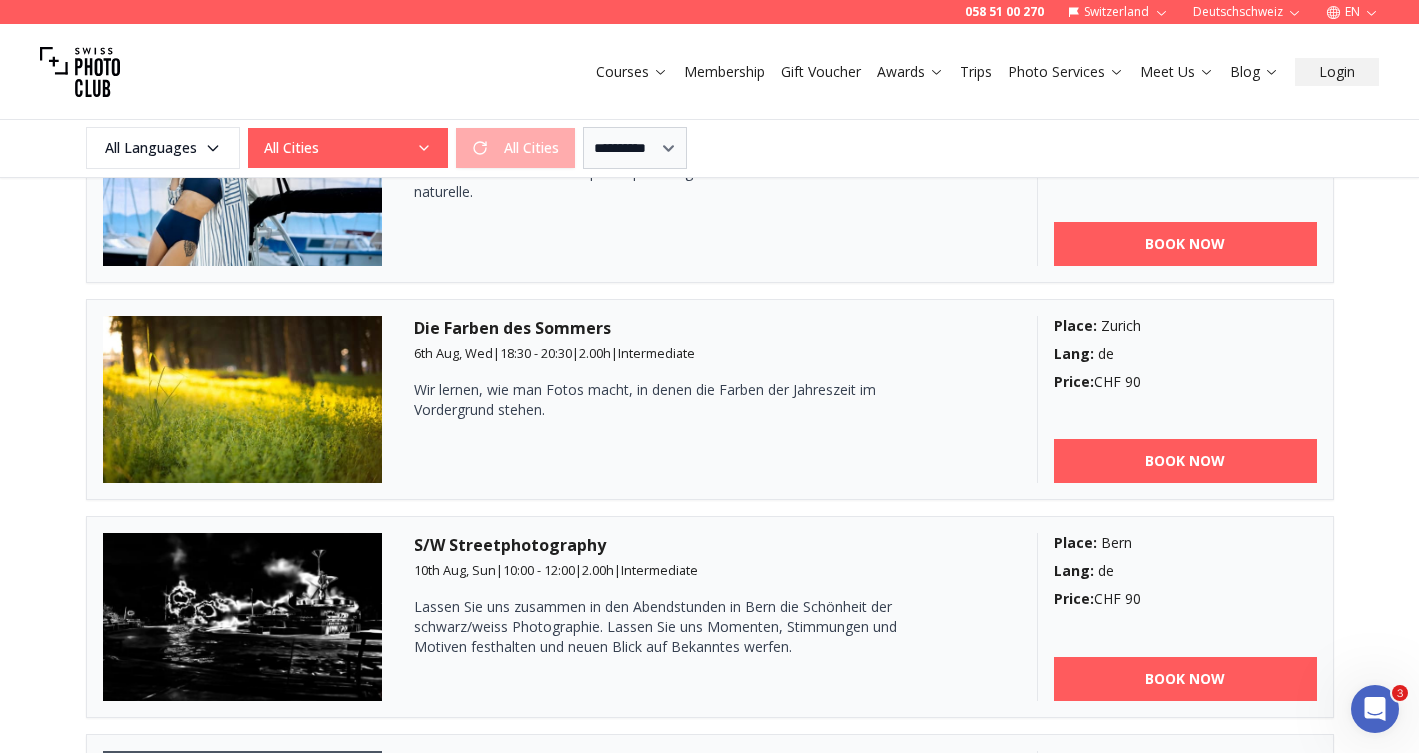 scroll, scrollTop: 718, scrollLeft: 0, axis: vertical 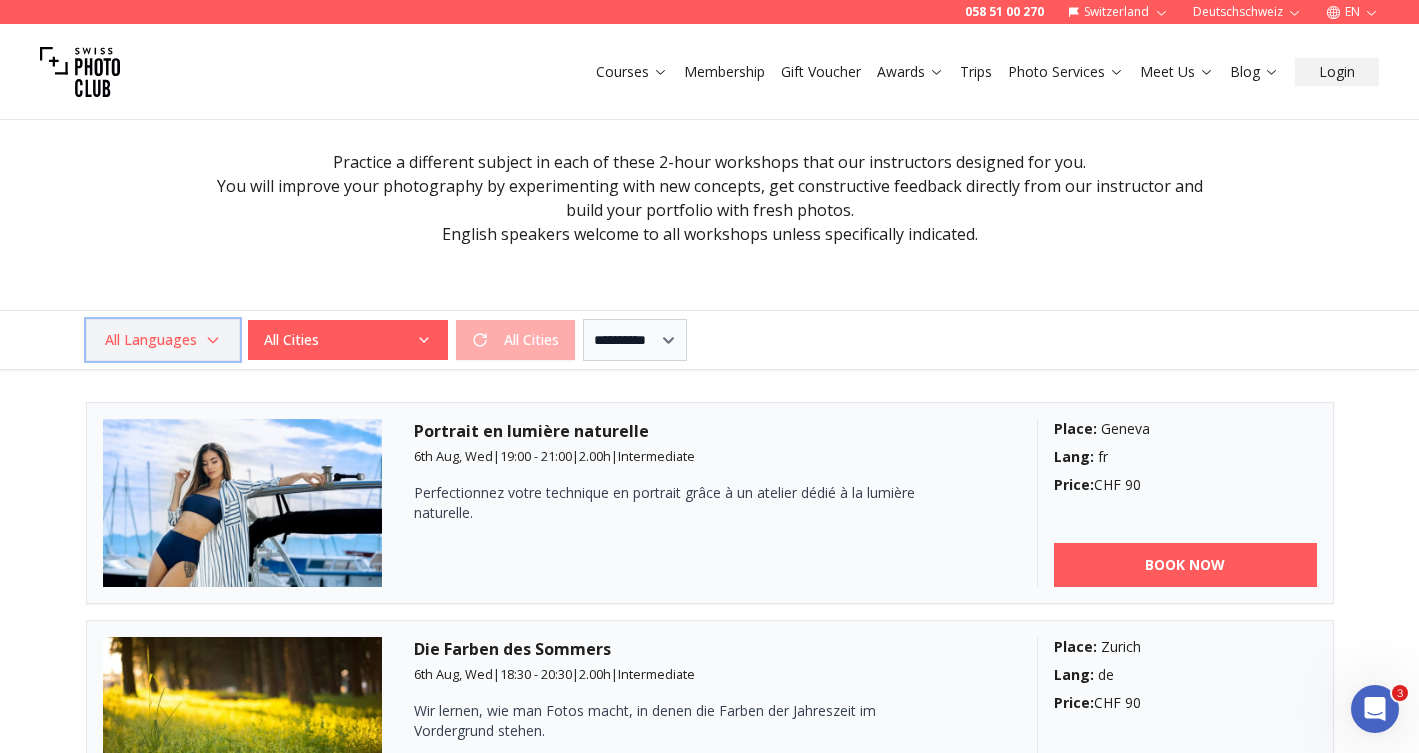 click on "All Languages" at bounding box center (163, 340) 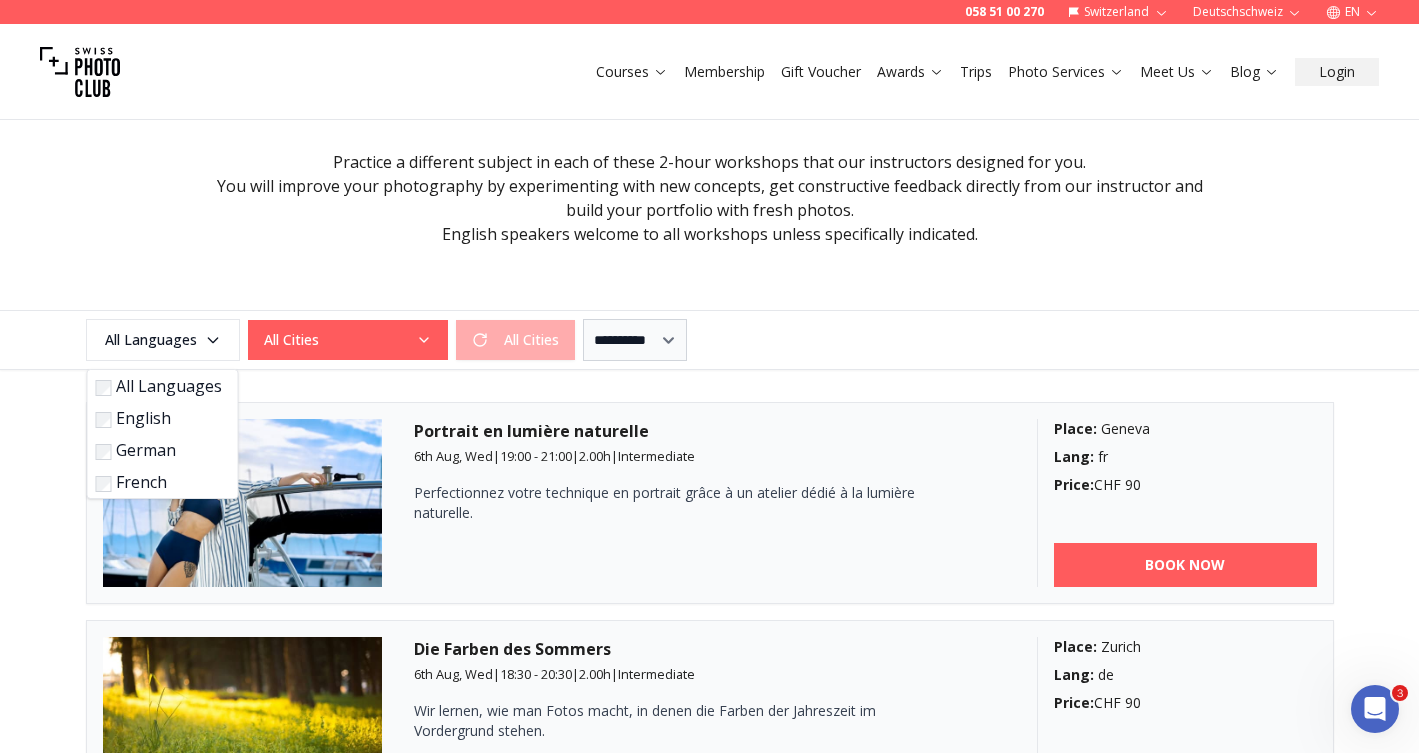 click on "All Cities" at bounding box center (348, 340) 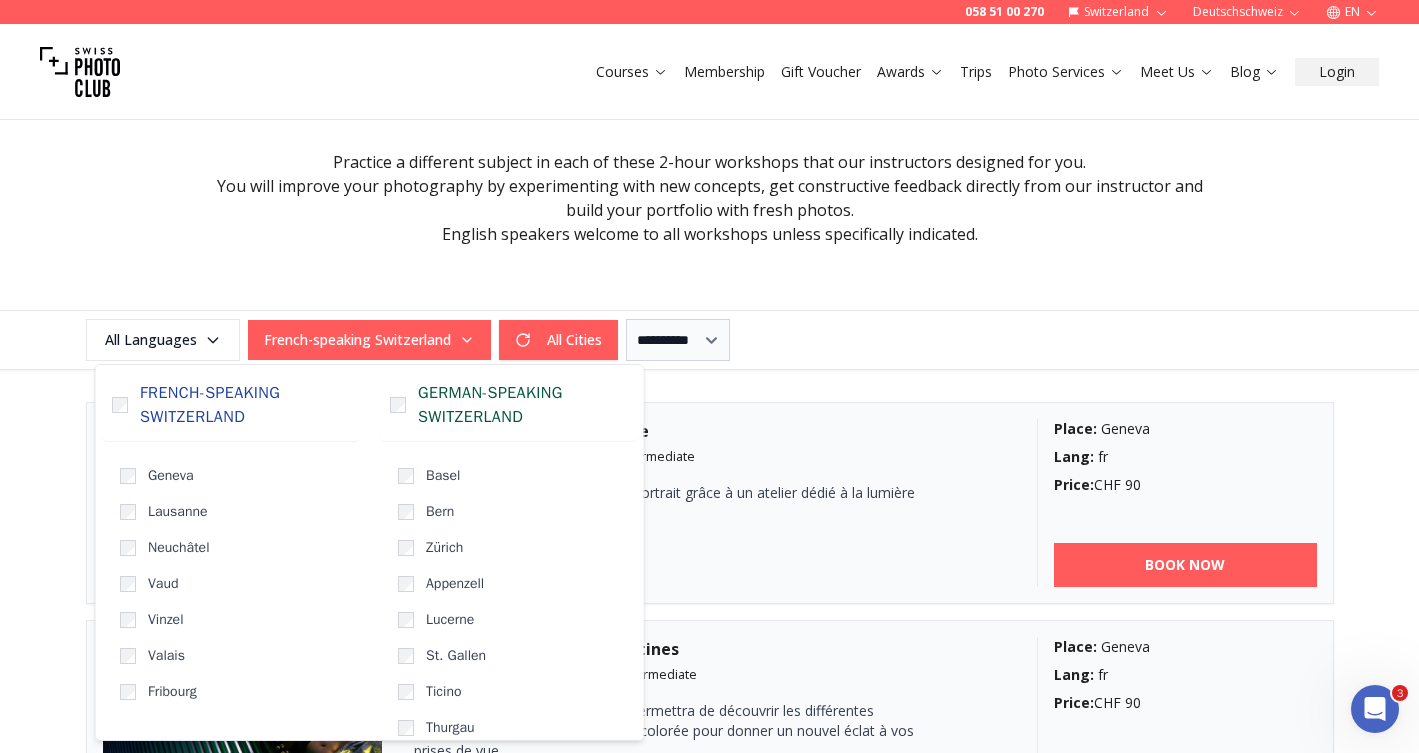 click on "Upcoming Practice Workshops Practice a different subject in each of these 2-hour workshops that our instructors designed for you.  You will improve your photography by experimenting with new concepts, get constructive feedback directly from our instructor and build your portfolio with fresh photos.  English speakers welcome to all workshops unless specifically indicated." at bounding box center (710, 194) 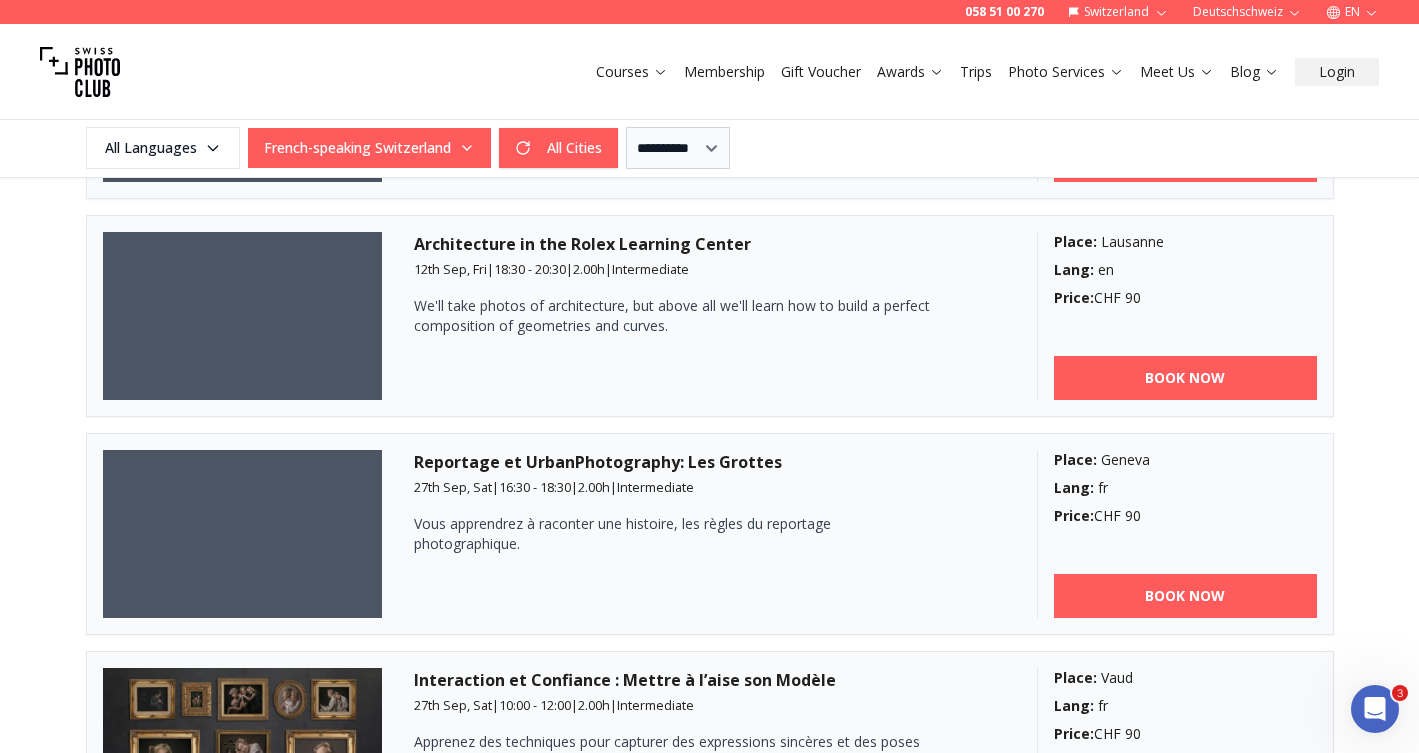 scroll, scrollTop: 2170, scrollLeft: 0, axis: vertical 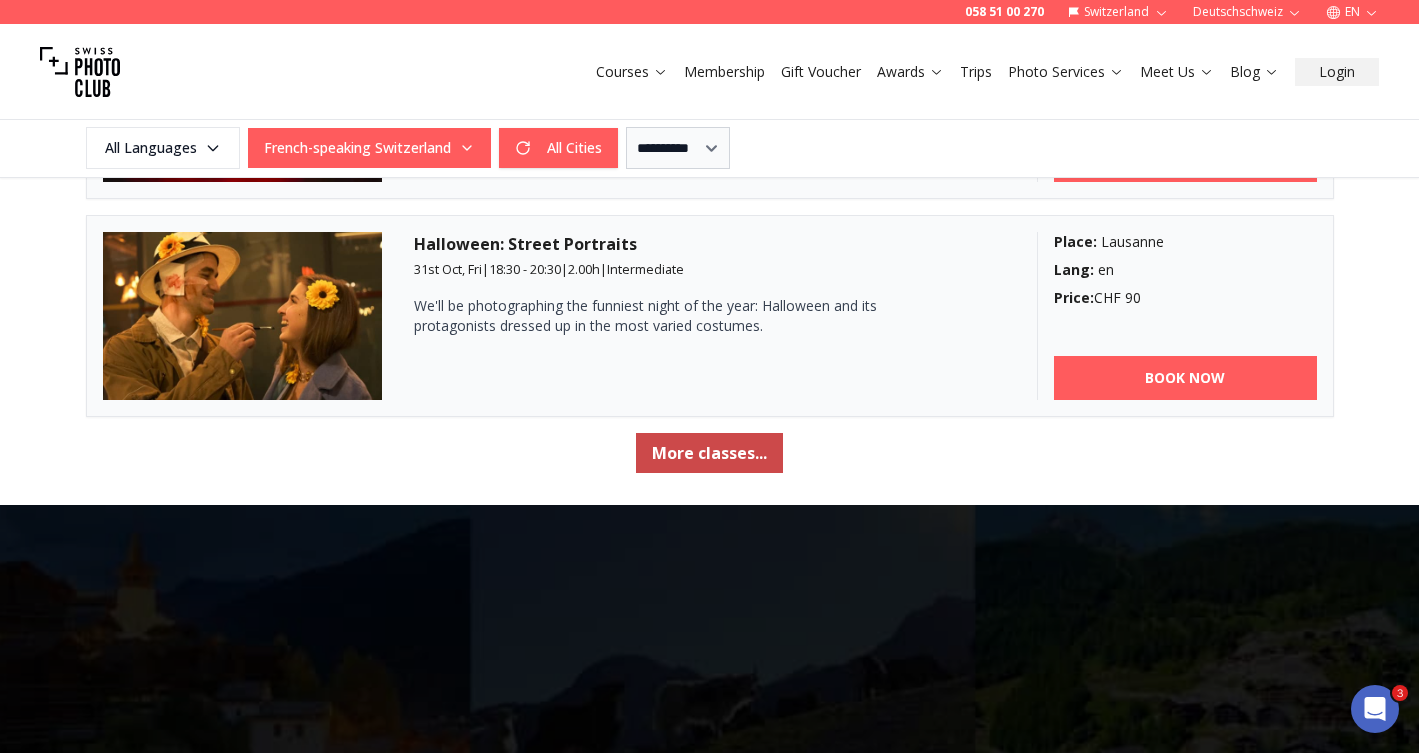 click on "More classes..." at bounding box center [709, 453] 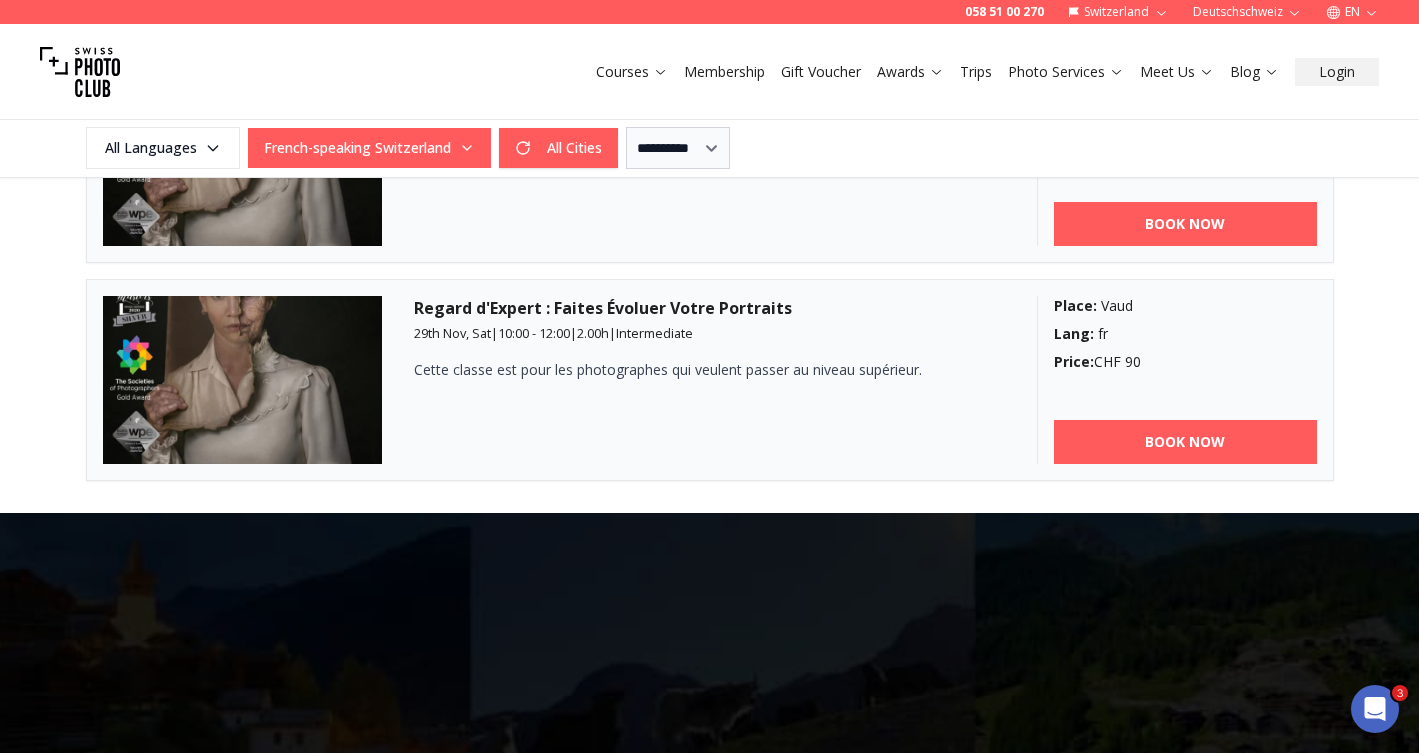 scroll, scrollTop: 4062, scrollLeft: 0, axis: vertical 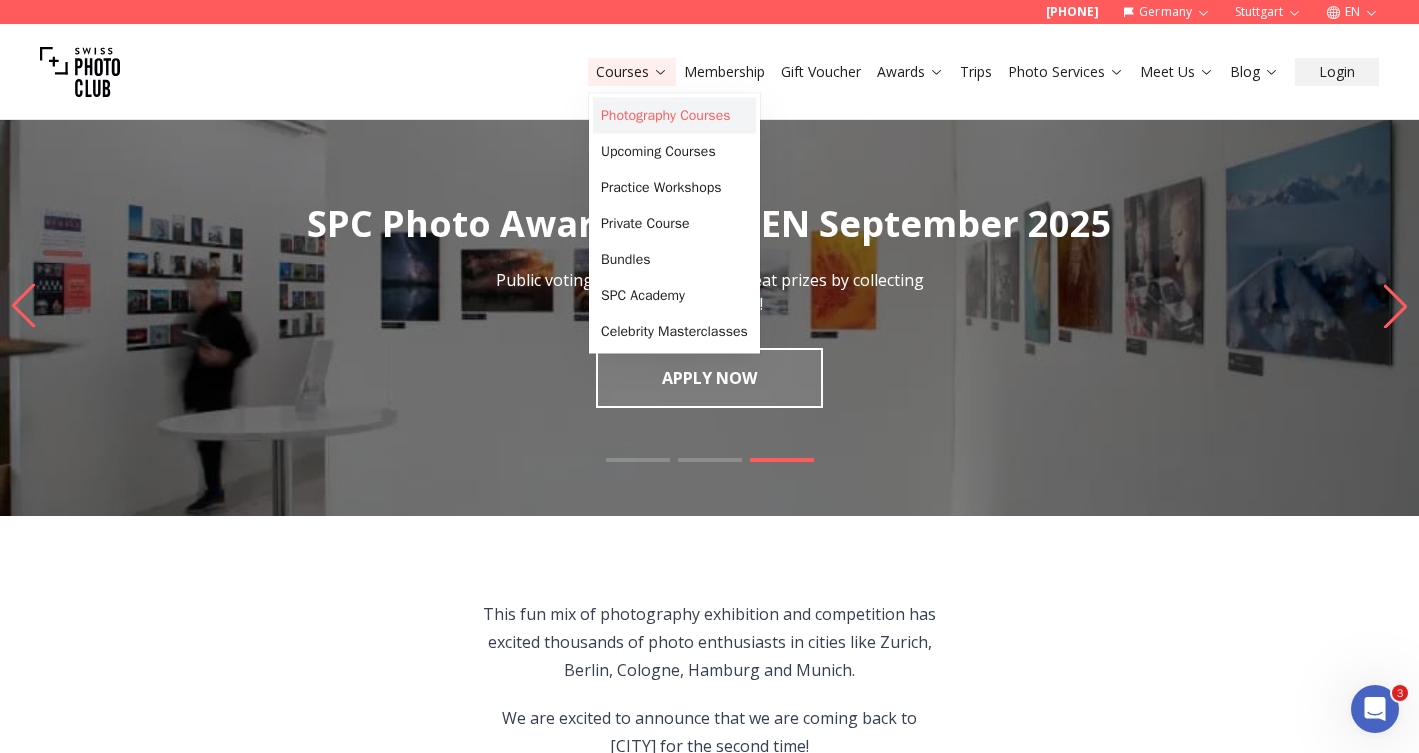 click on "Photography Courses" at bounding box center (674, 116) 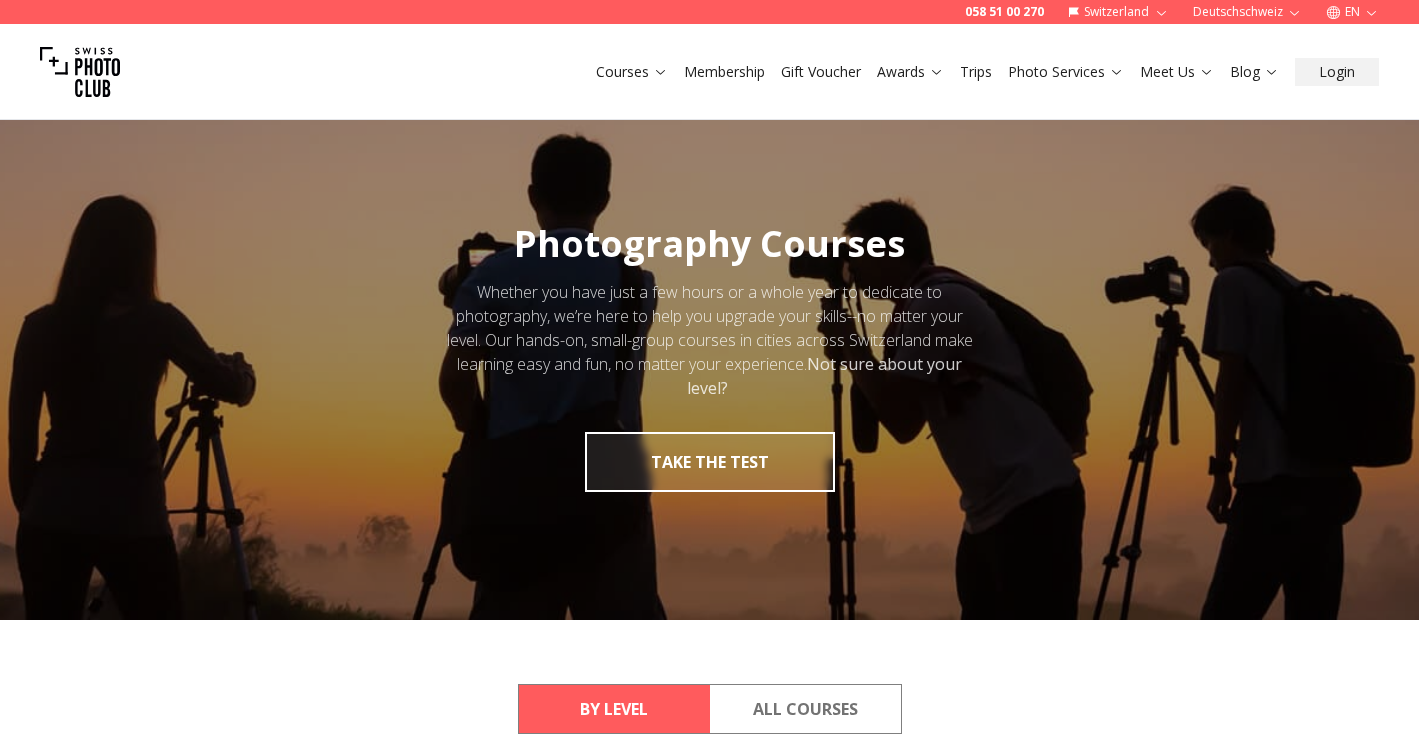 scroll, scrollTop: 0, scrollLeft: 0, axis: both 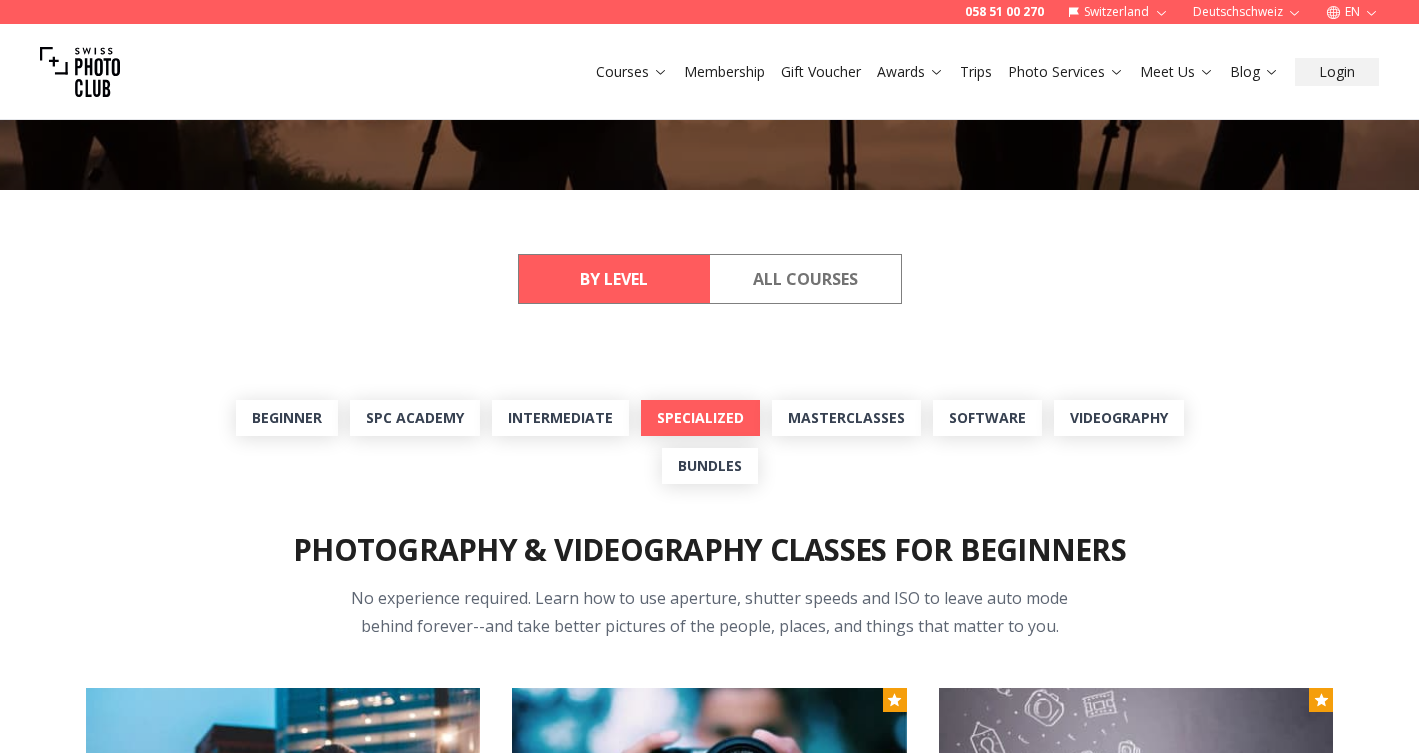 click on "Specialized" at bounding box center [700, 418] 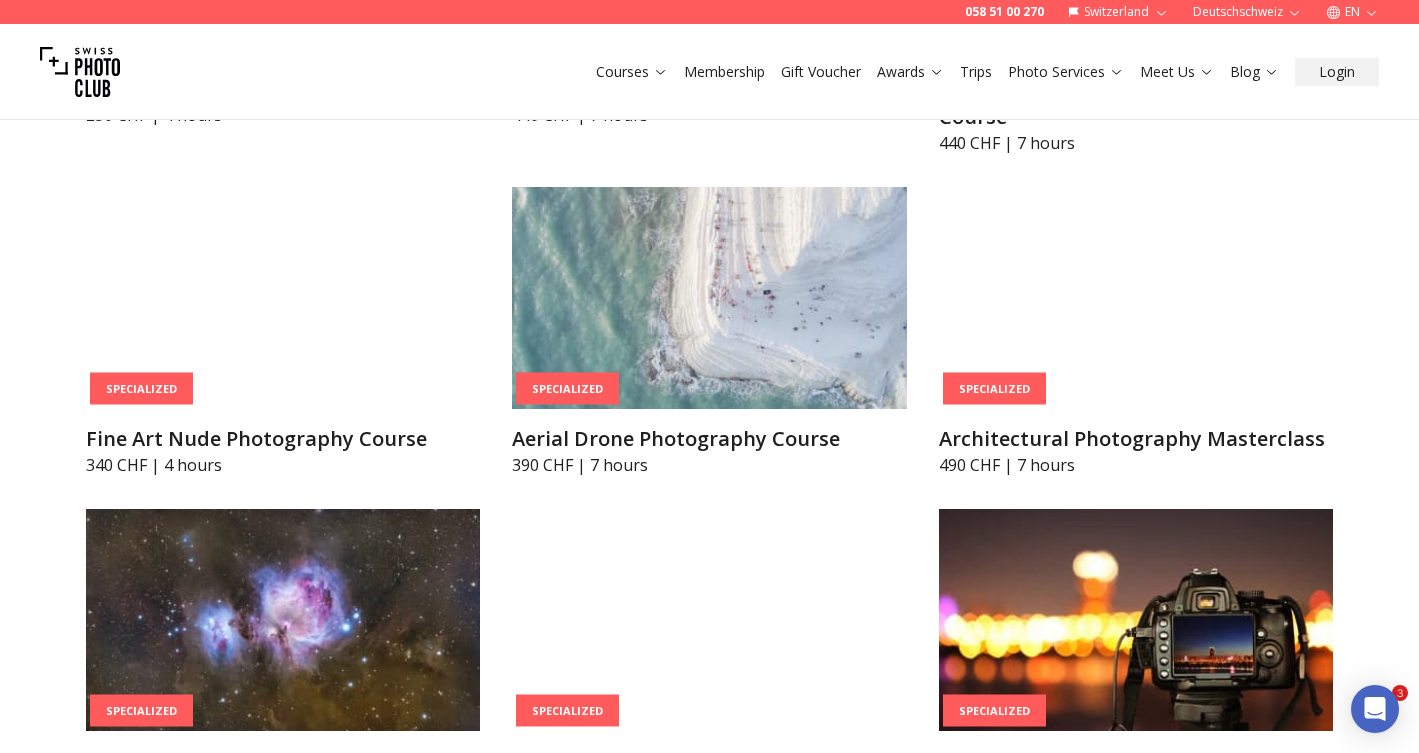 scroll, scrollTop: 4644, scrollLeft: 0, axis: vertical 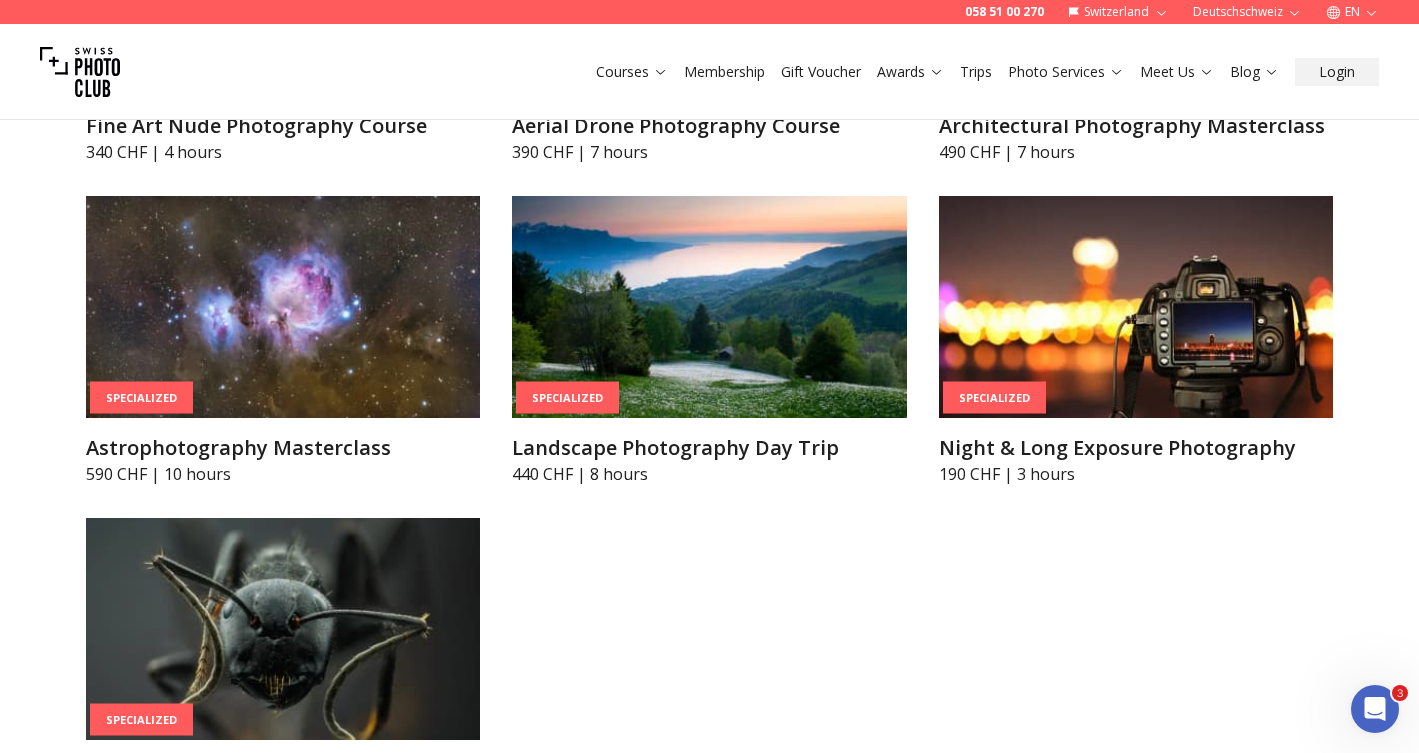 click on "Specialized Landscape Photography Day Trip 440   CHF   | 8 hours" at bounding box center [709, 341] 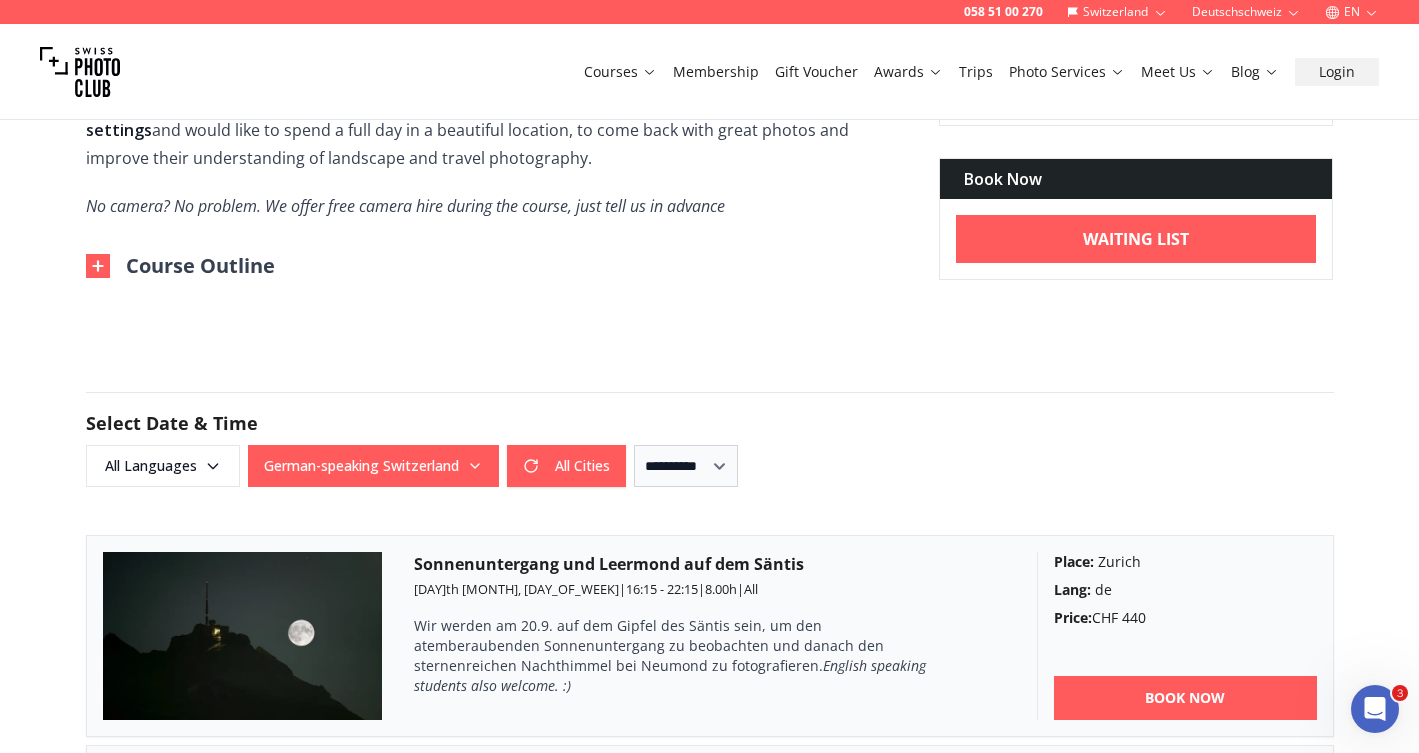 scroll, scrollTop: 933, scrollLeft: 0, axis: vertical 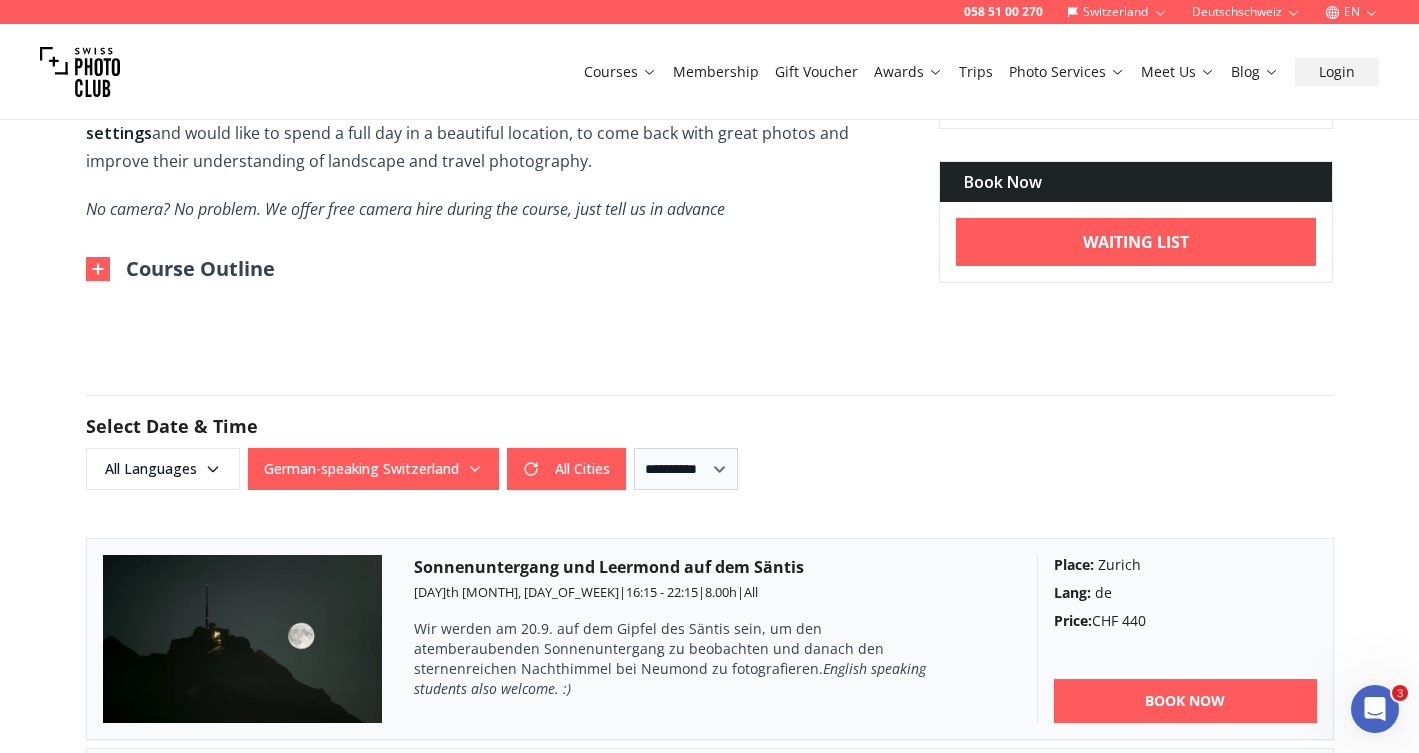 click on "Deutschschweiz" at bounding box center (1246, 12) 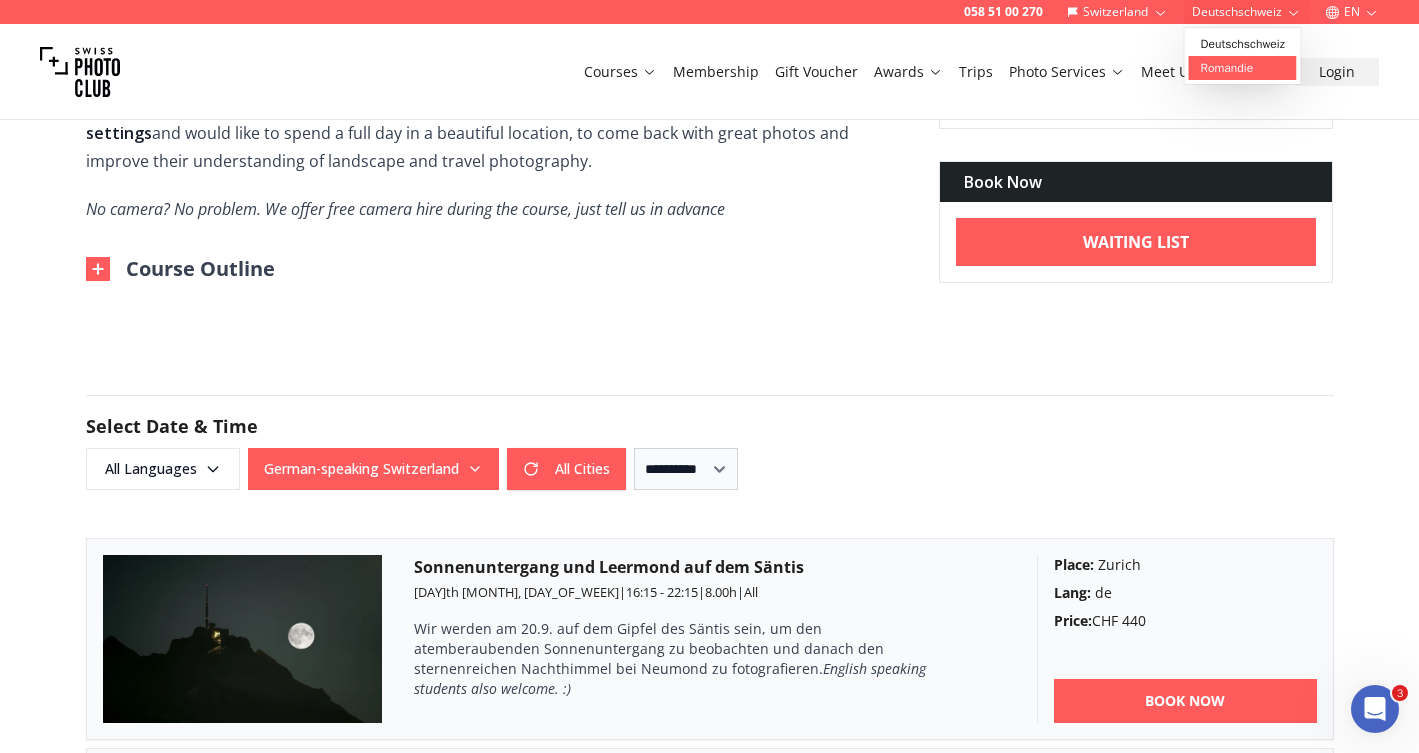 click on "Romandie" at bounding box center (1243, 68) 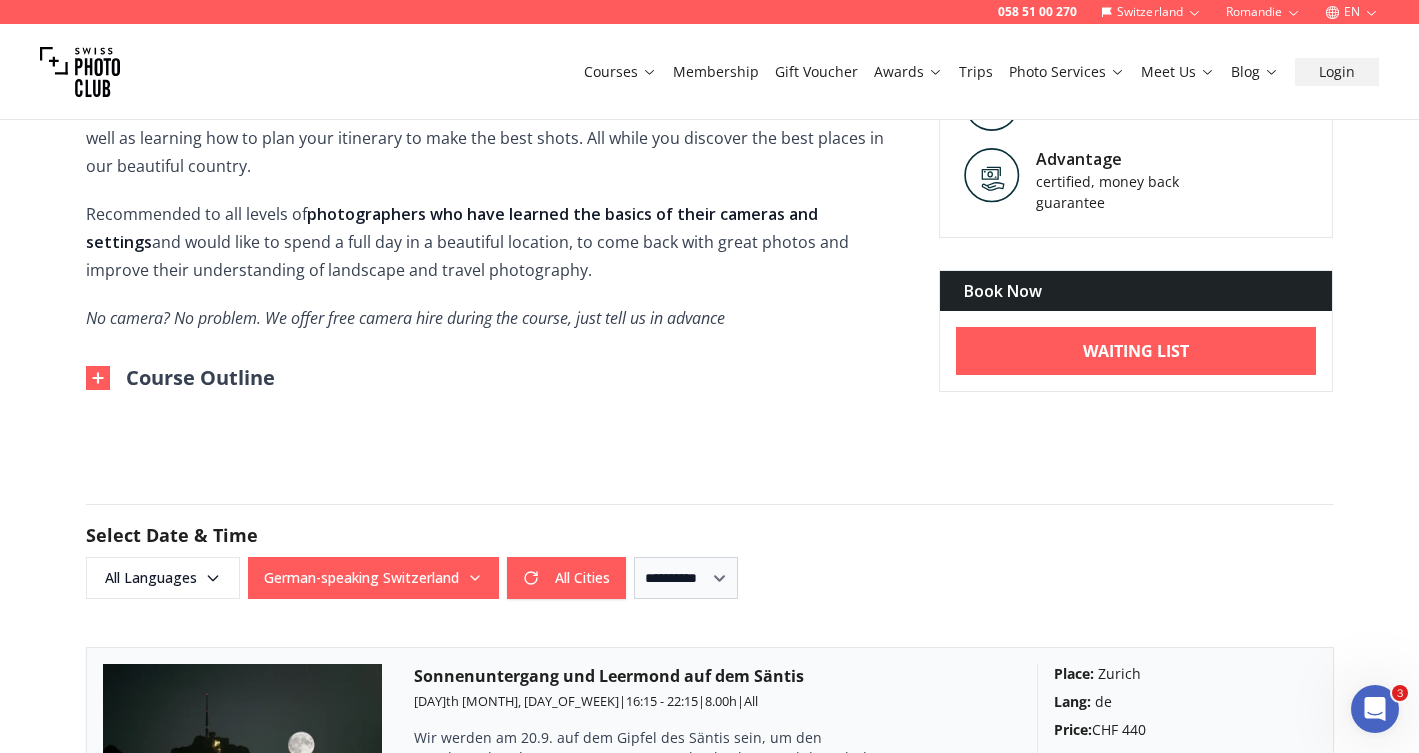 scroll, scrollTop: 685, scrollLeft: 0, axis: vertical 